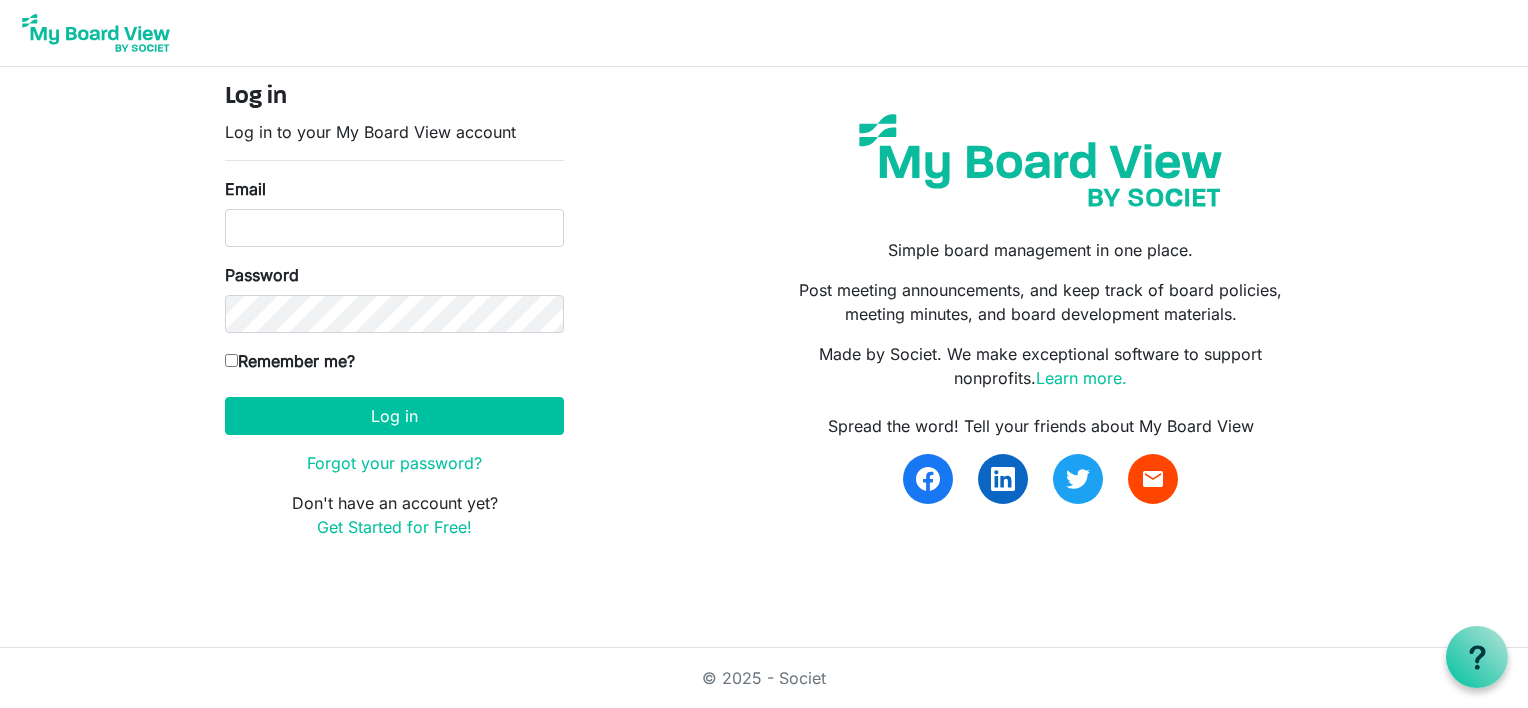scroll, scrollTop: 0, scrollLeft: 0, axis: both 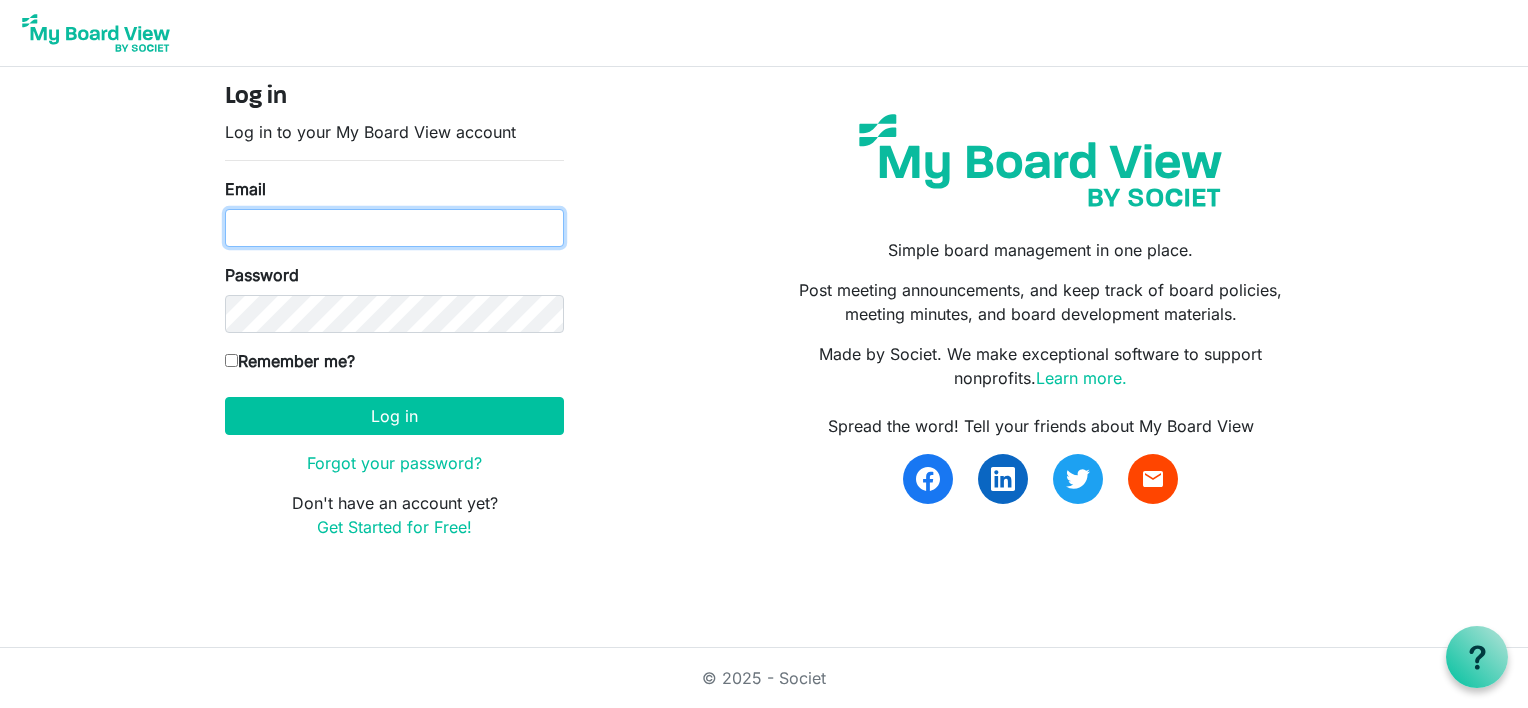 click on "Email" at bounding box center [394, 228] 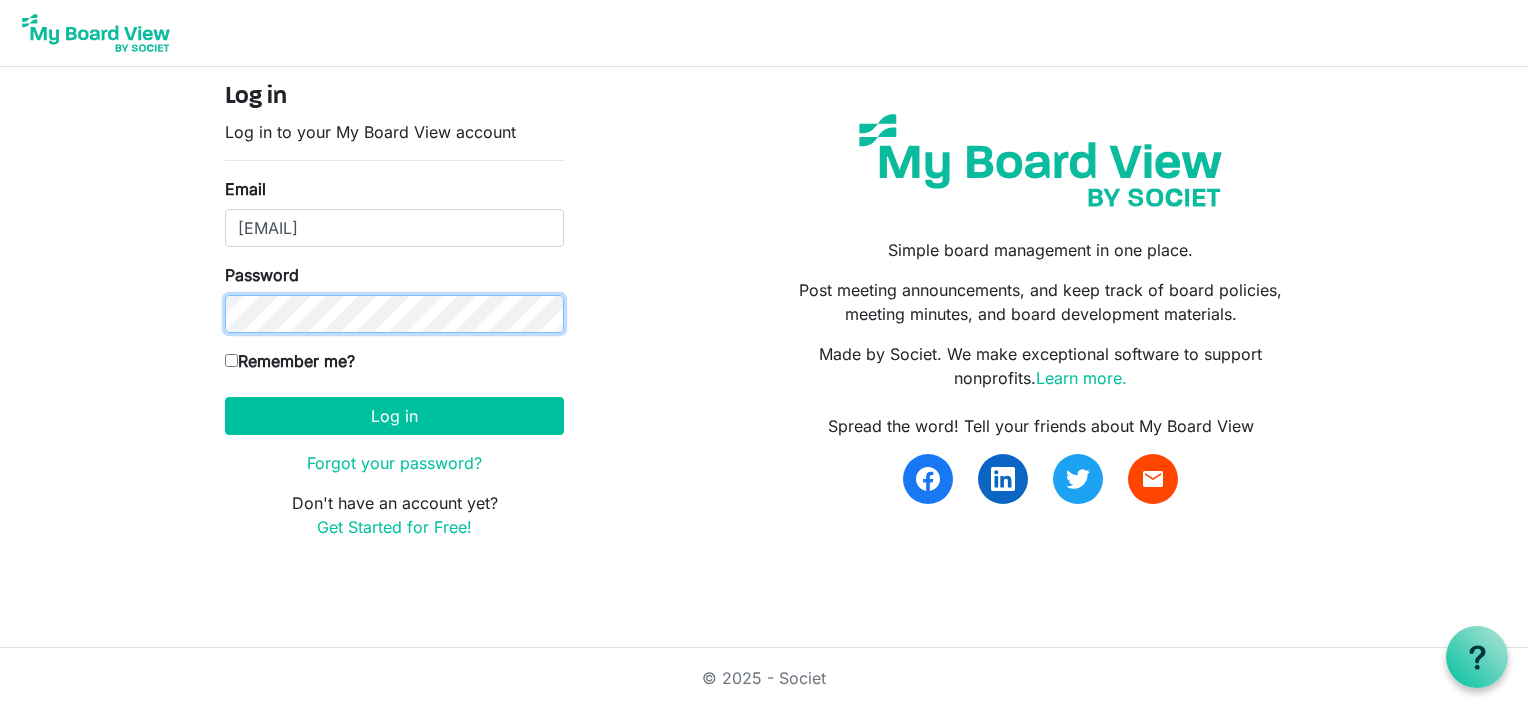 click on "Log in" at bounding box center [394, 416] 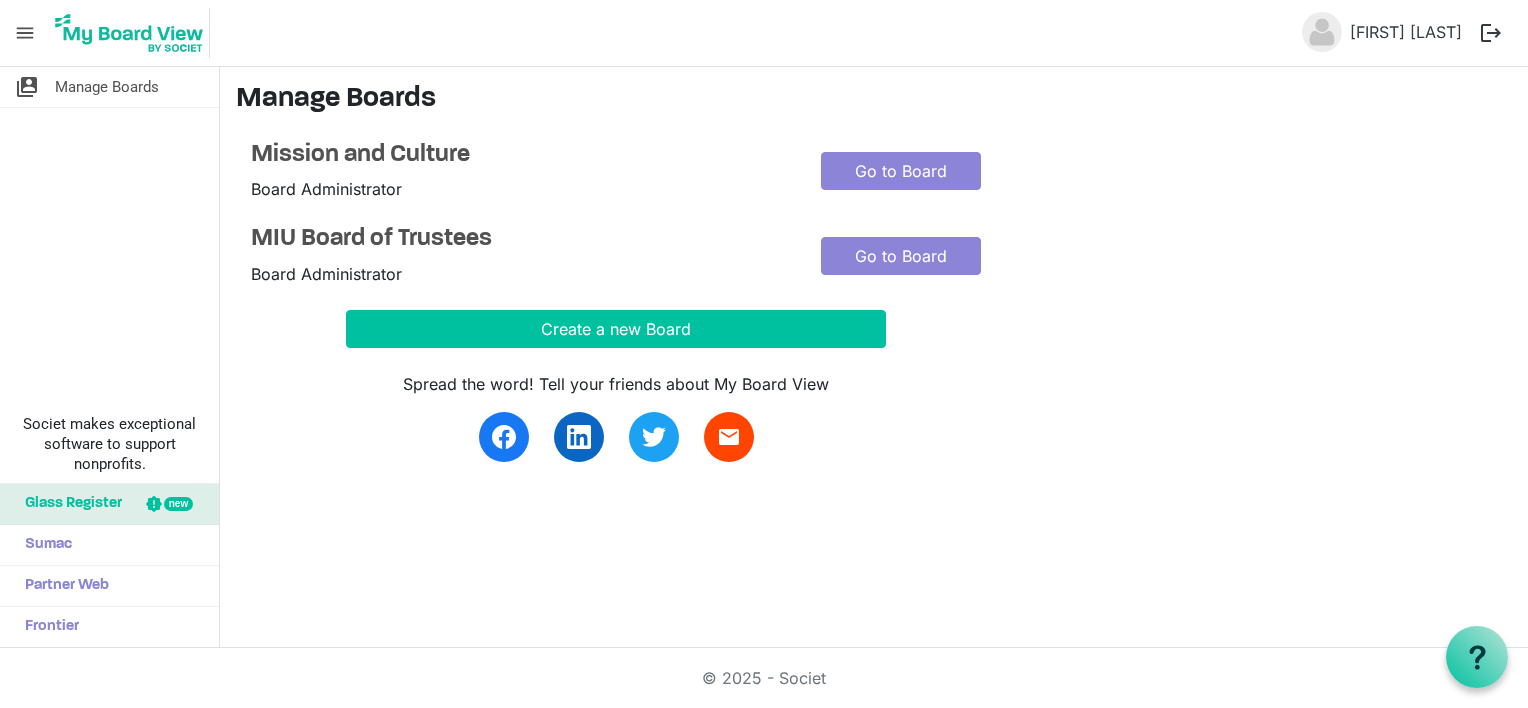 scroll, scrollTop: 0, scrollLeft: 0, axis: both 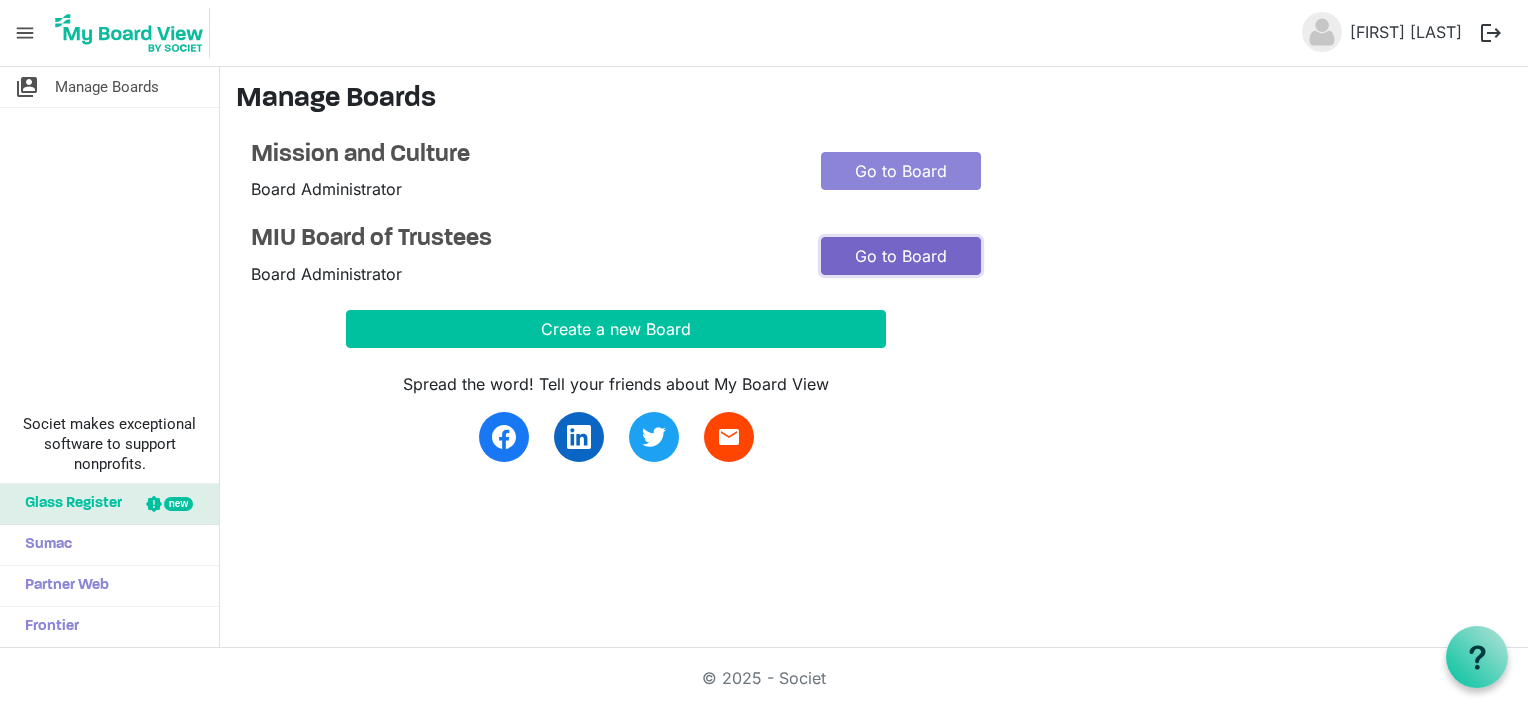 click on "Go to Board" at bounding box center [901, 256] 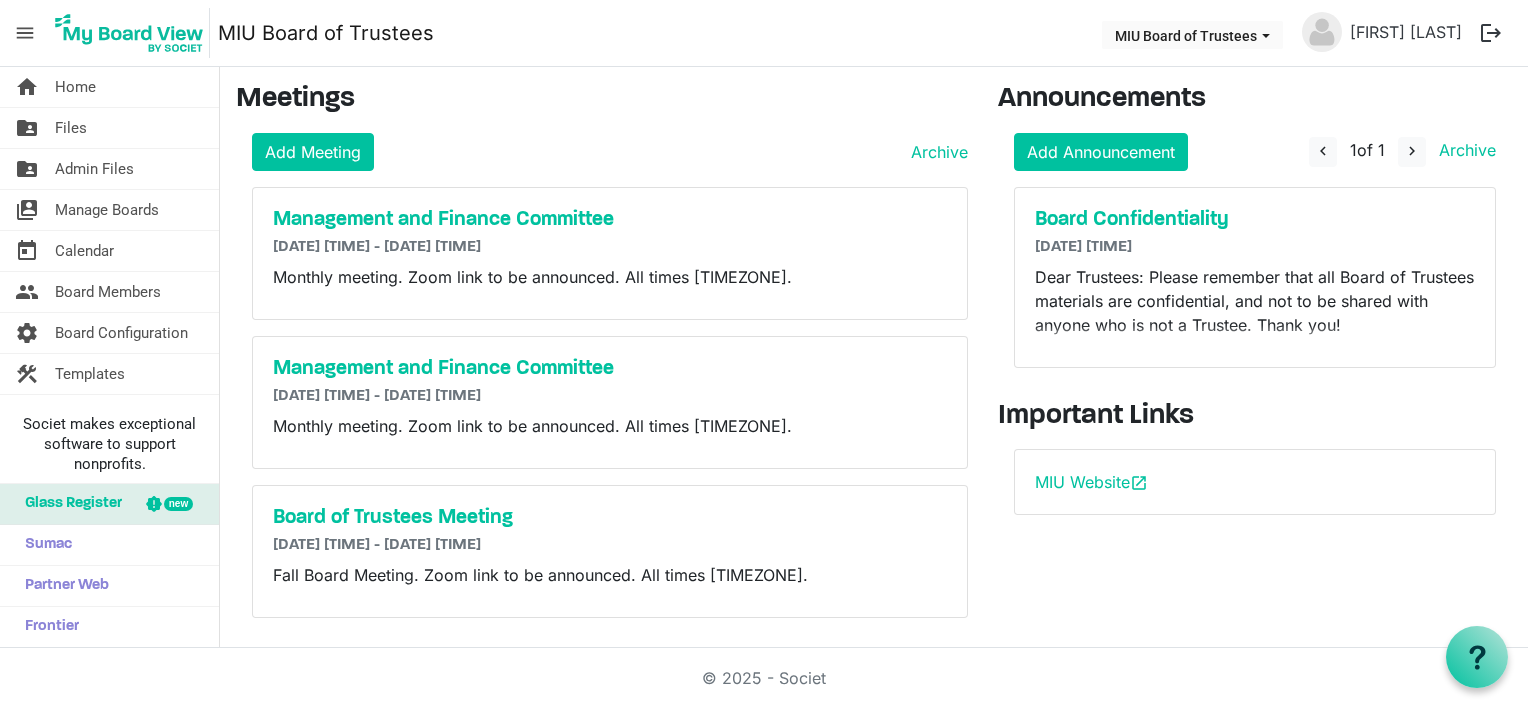 scroll, scrollTop: 0, scrollLeft: 0, axis: both 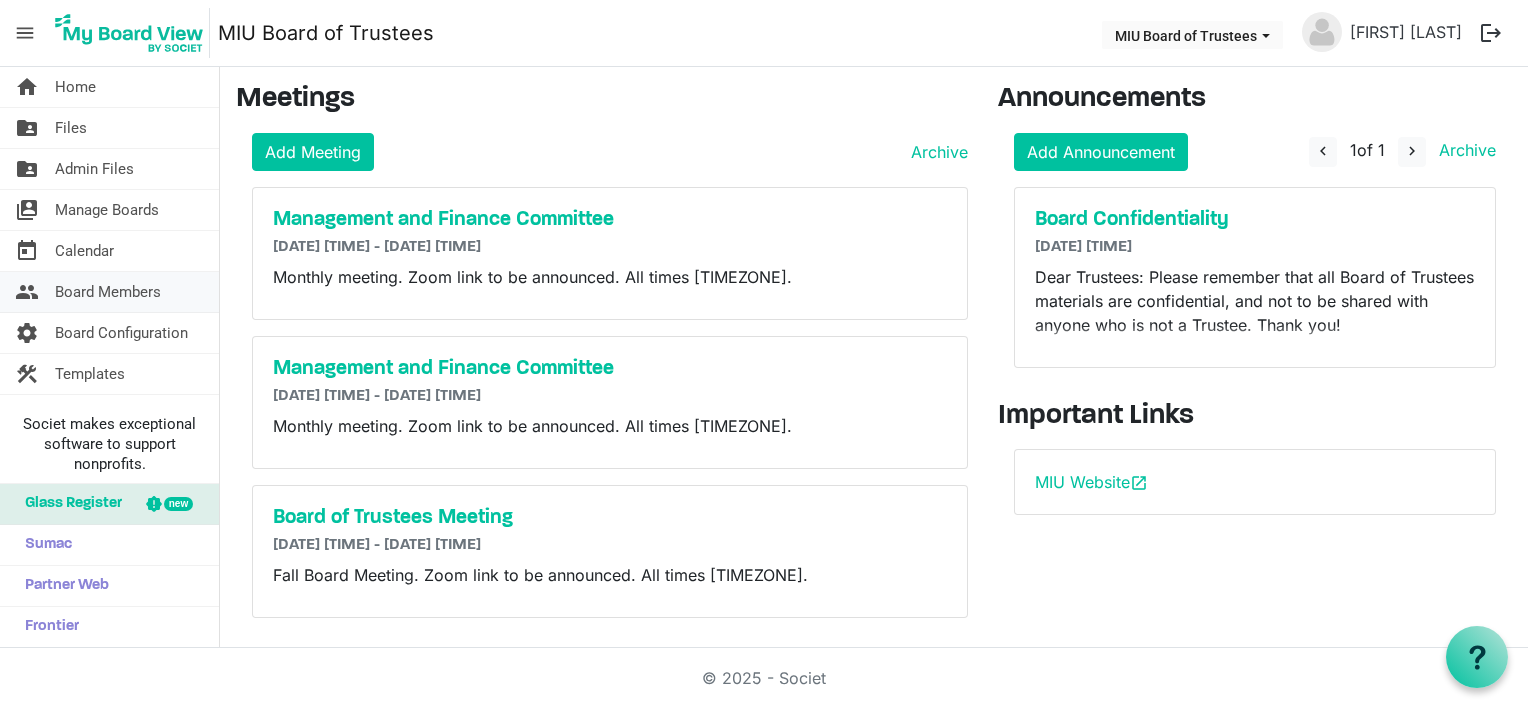 click on "Board Members" at bounding box center [108, 292] 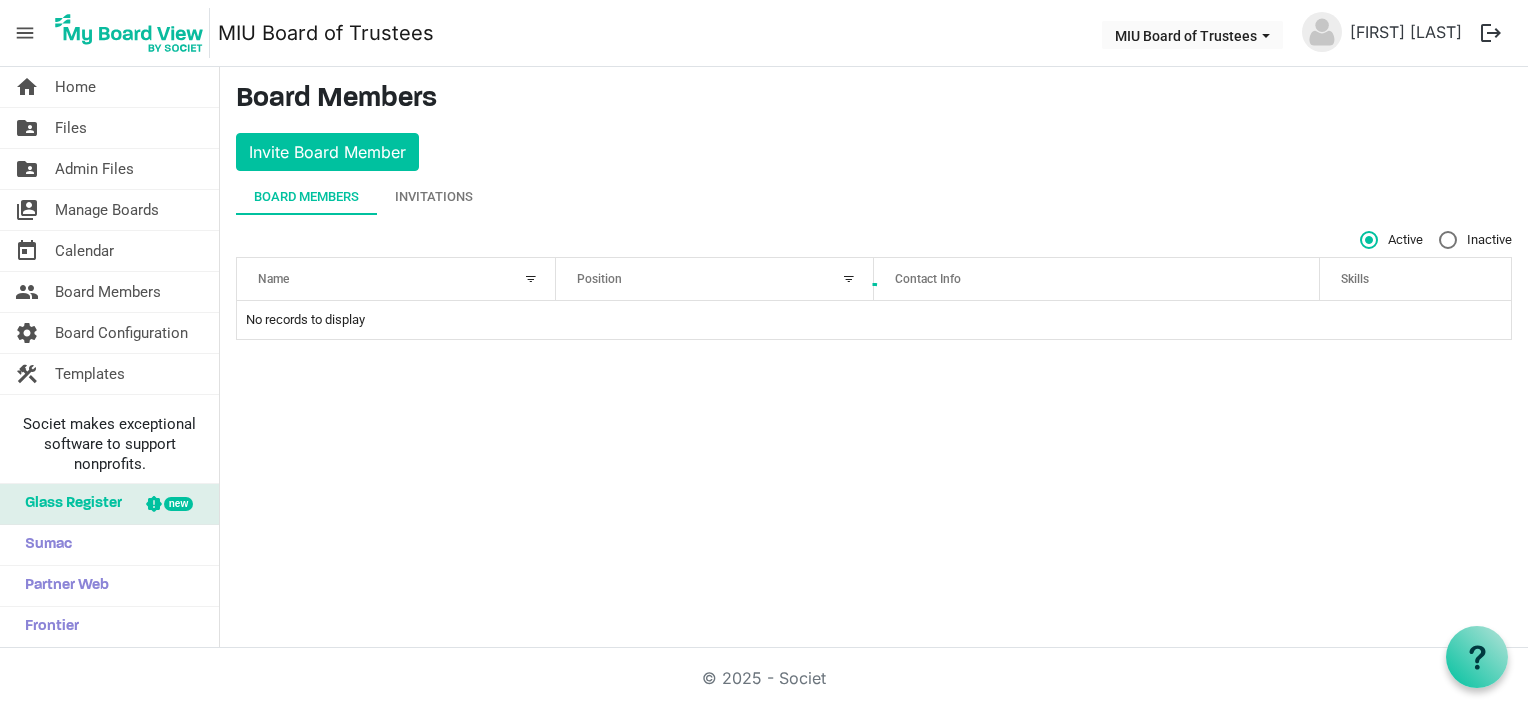 scroll, scrollTop: 0, scrollLeft: 0, axis: both 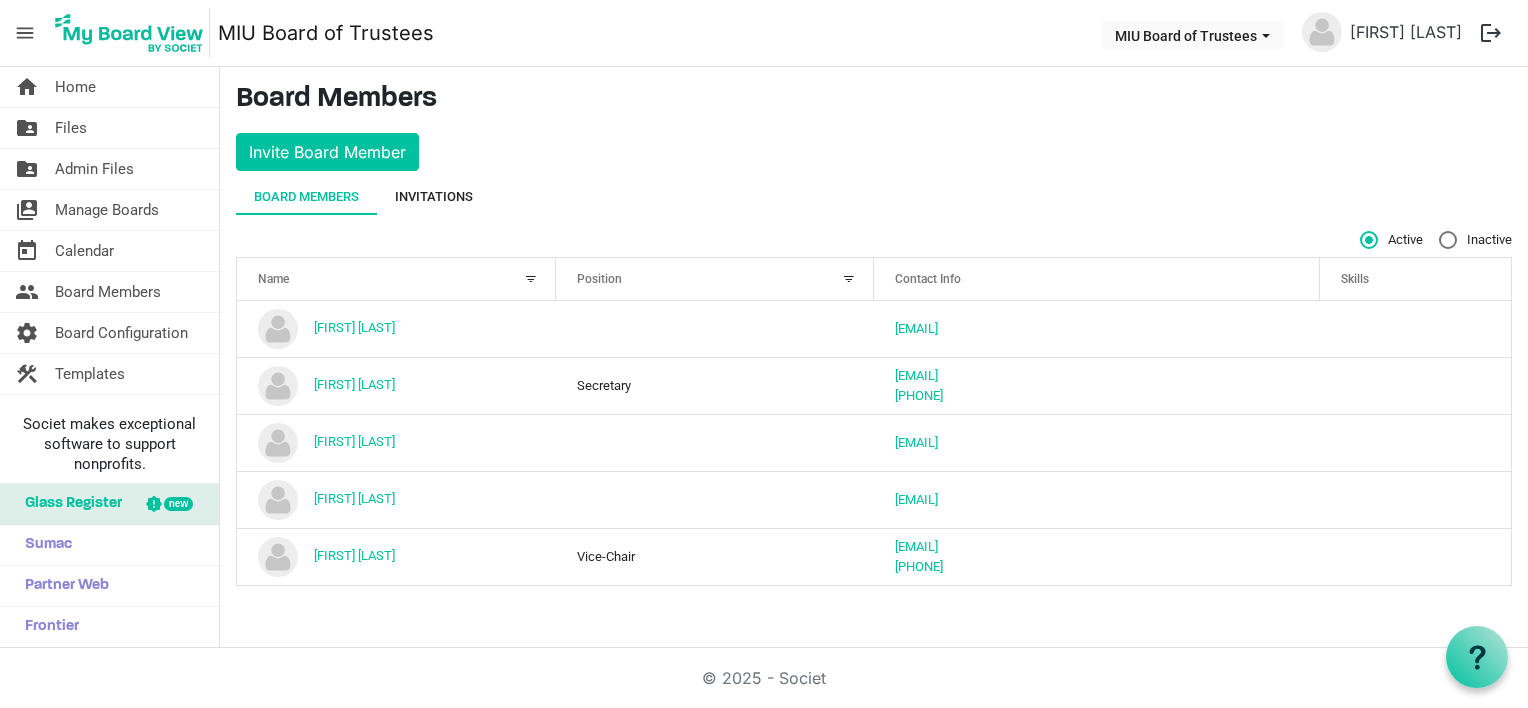 click on "Invitations" at bounding box center [434, 197] 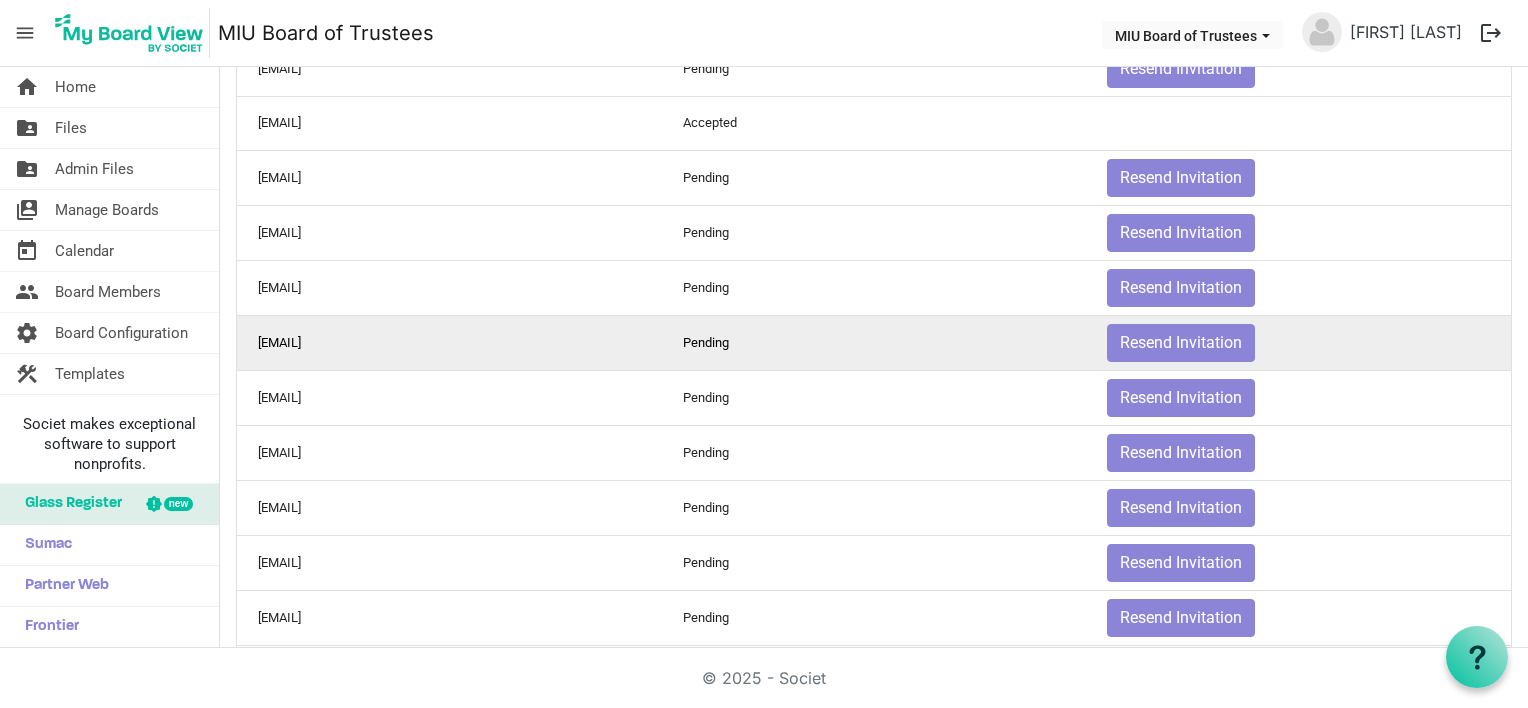 scroll, scrollTop: 1178, scrollLeft: 0, axis: vertical 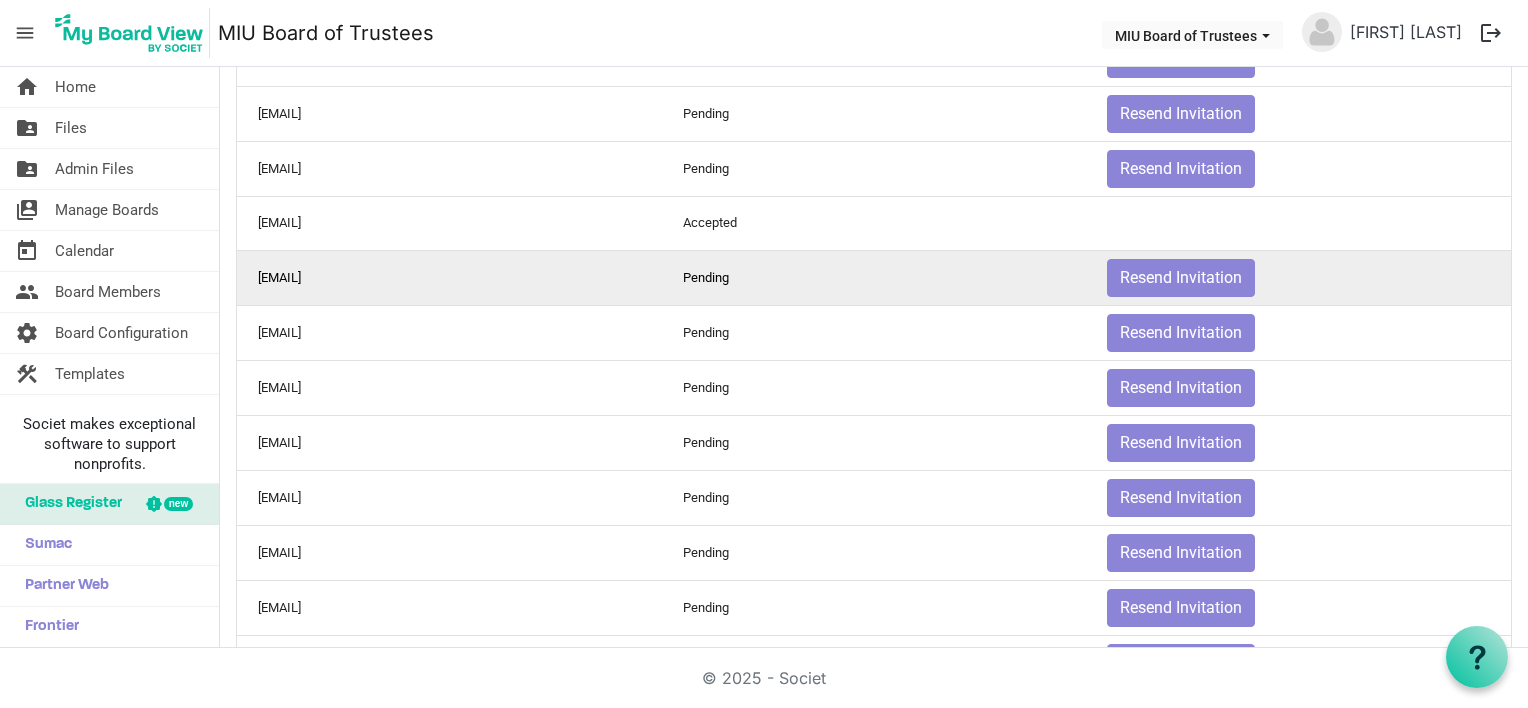 drag, startPoint x: 381, startPoint y: 261, endPoint x: 291, endPoint y: 272, distance: 90.66973 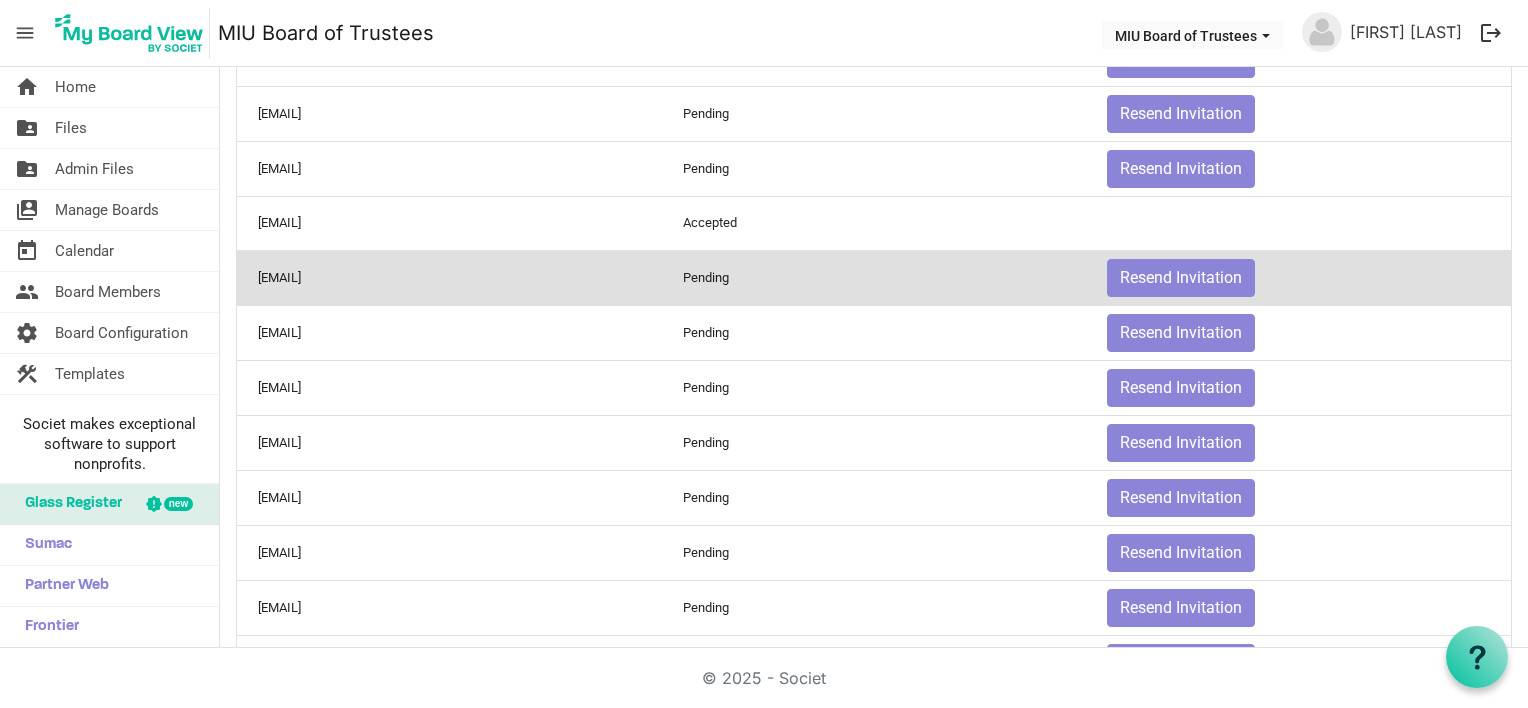 click on "pegibusch@gmail.com" at bounding box center (449, 277) 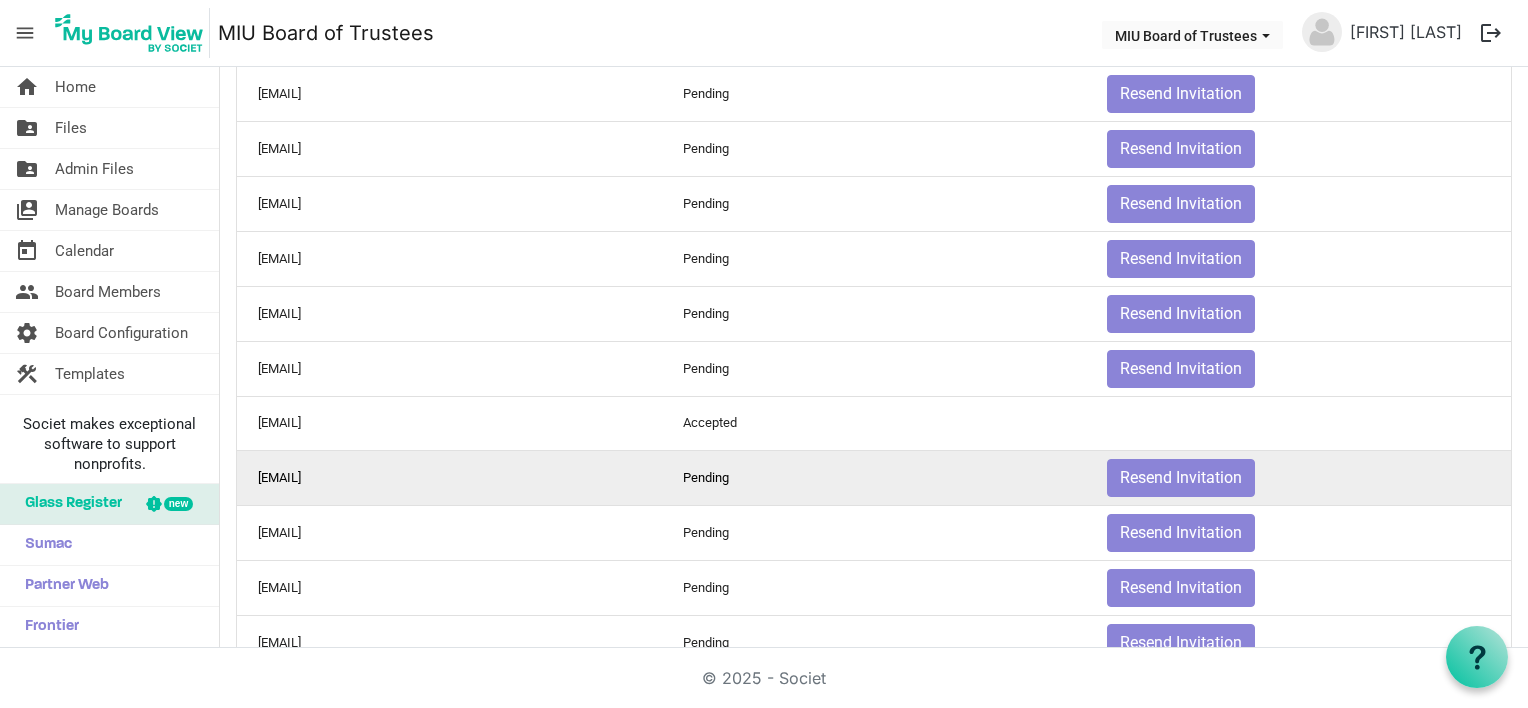 scroll, scrollTop: 878, scrollLeft: 0, axis: vertical 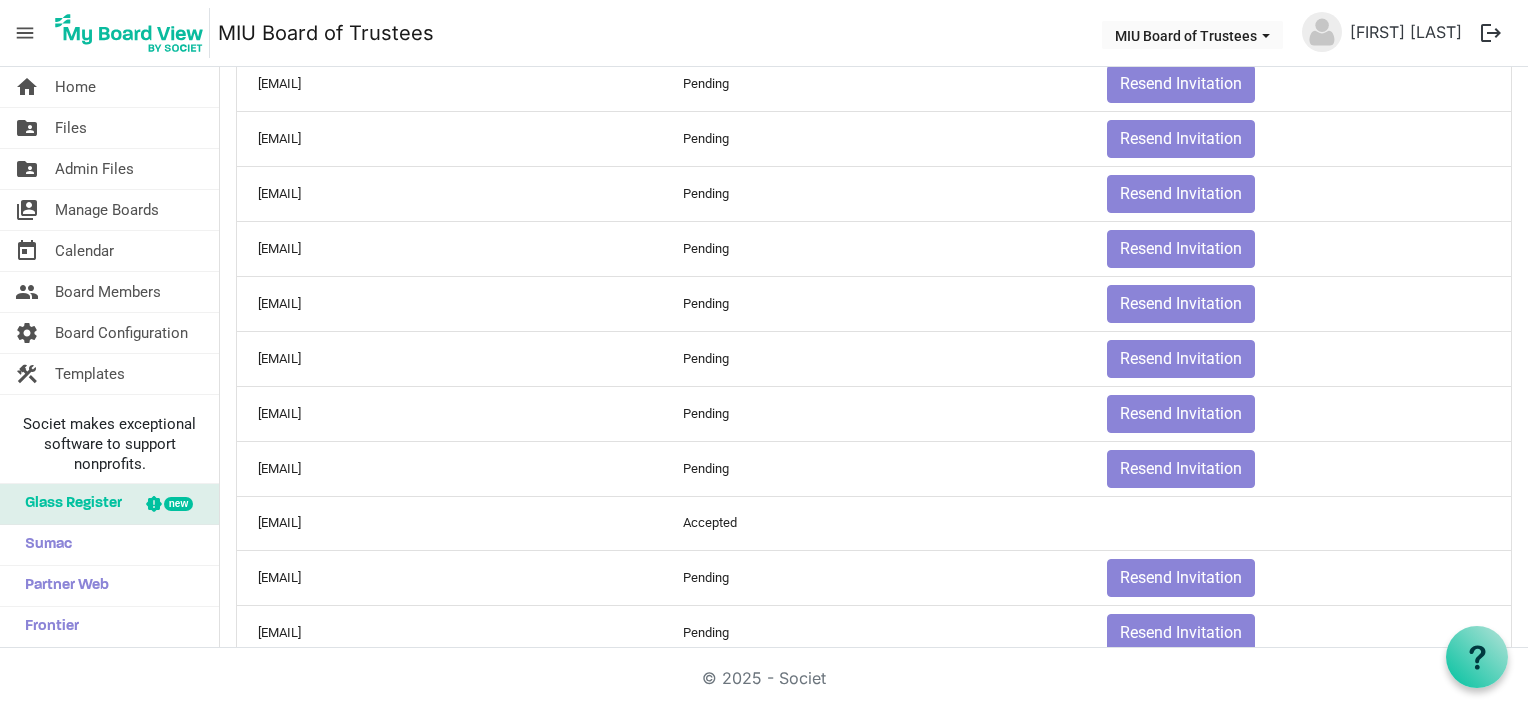 click on "© 2025 - Societ" at bounding box center (764, 678) 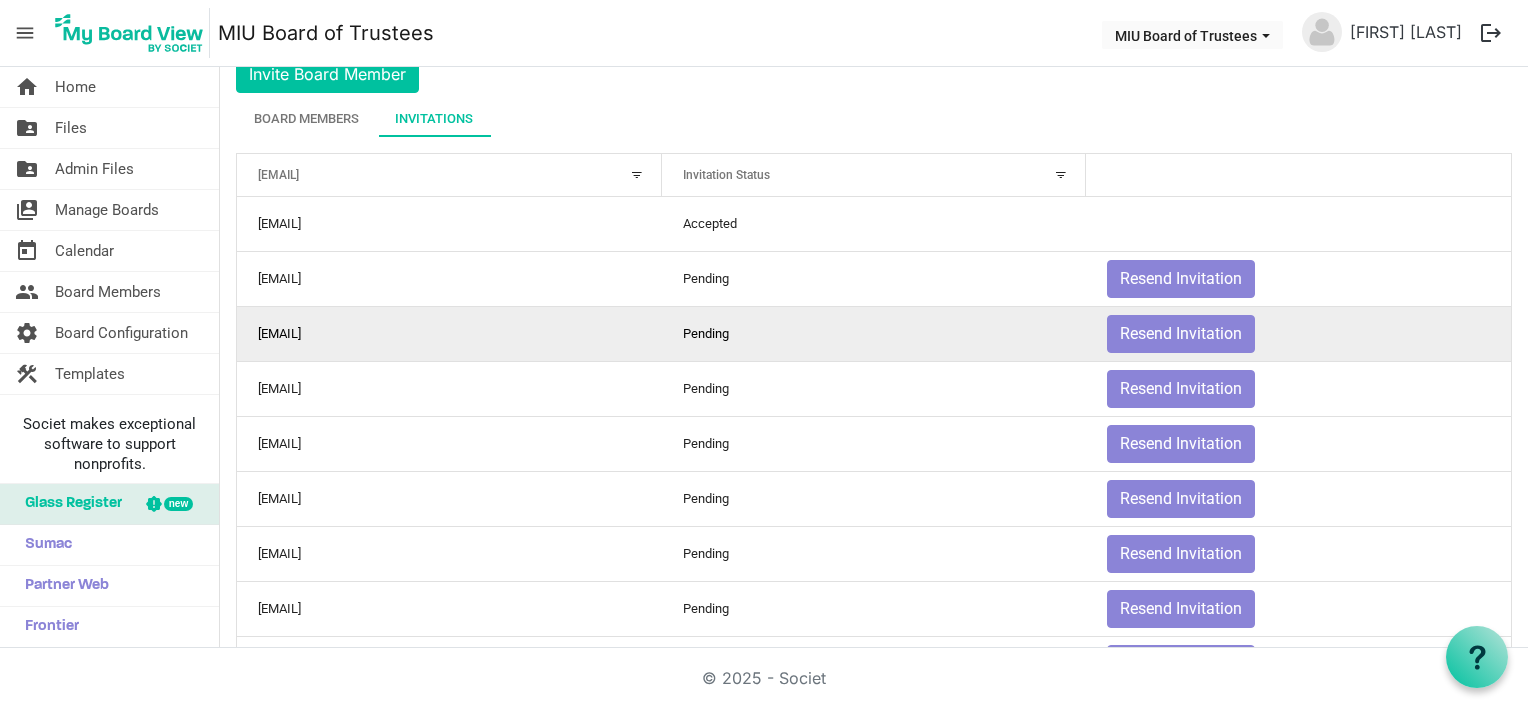 scroll, scrollTop: 0, scrollLeft: 0, axis: both 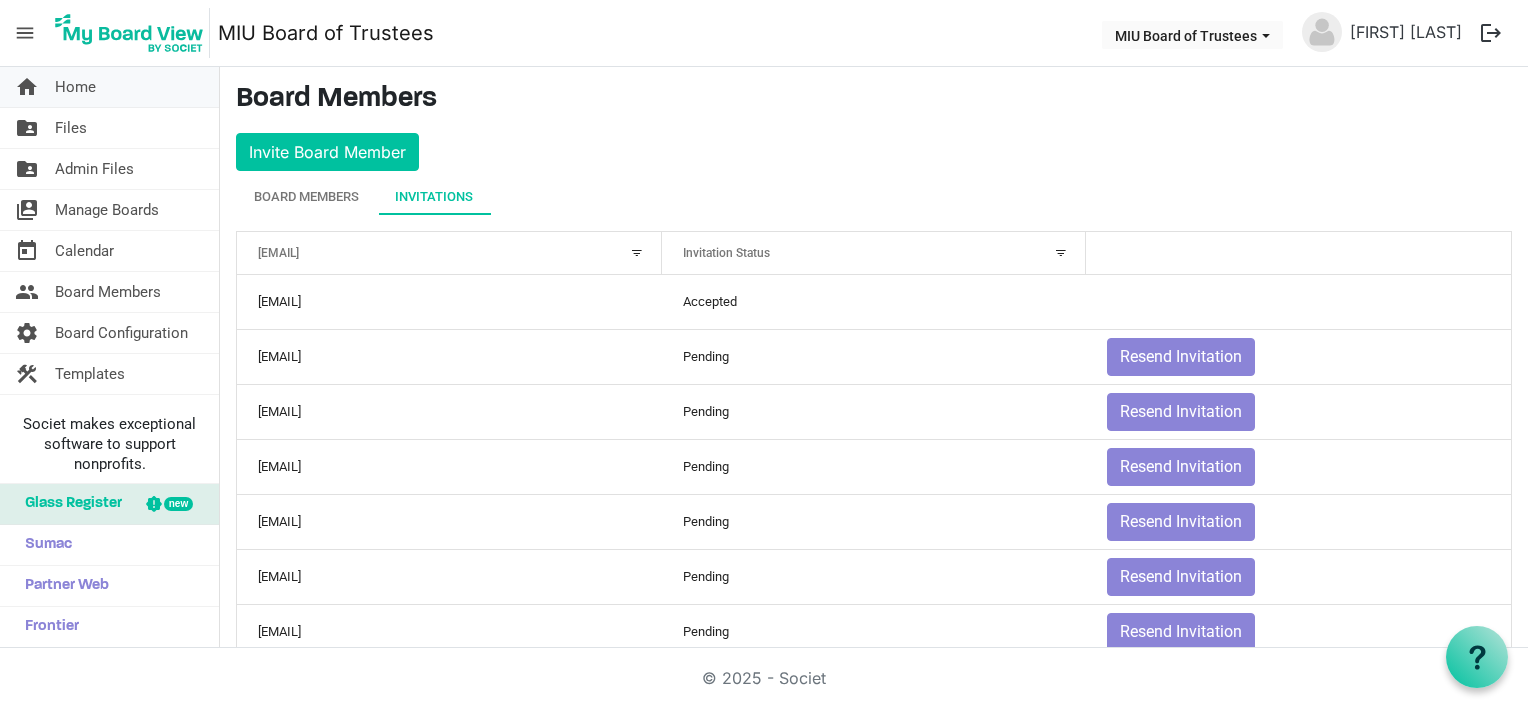 click on "Home" at bounding box center (75, 87) 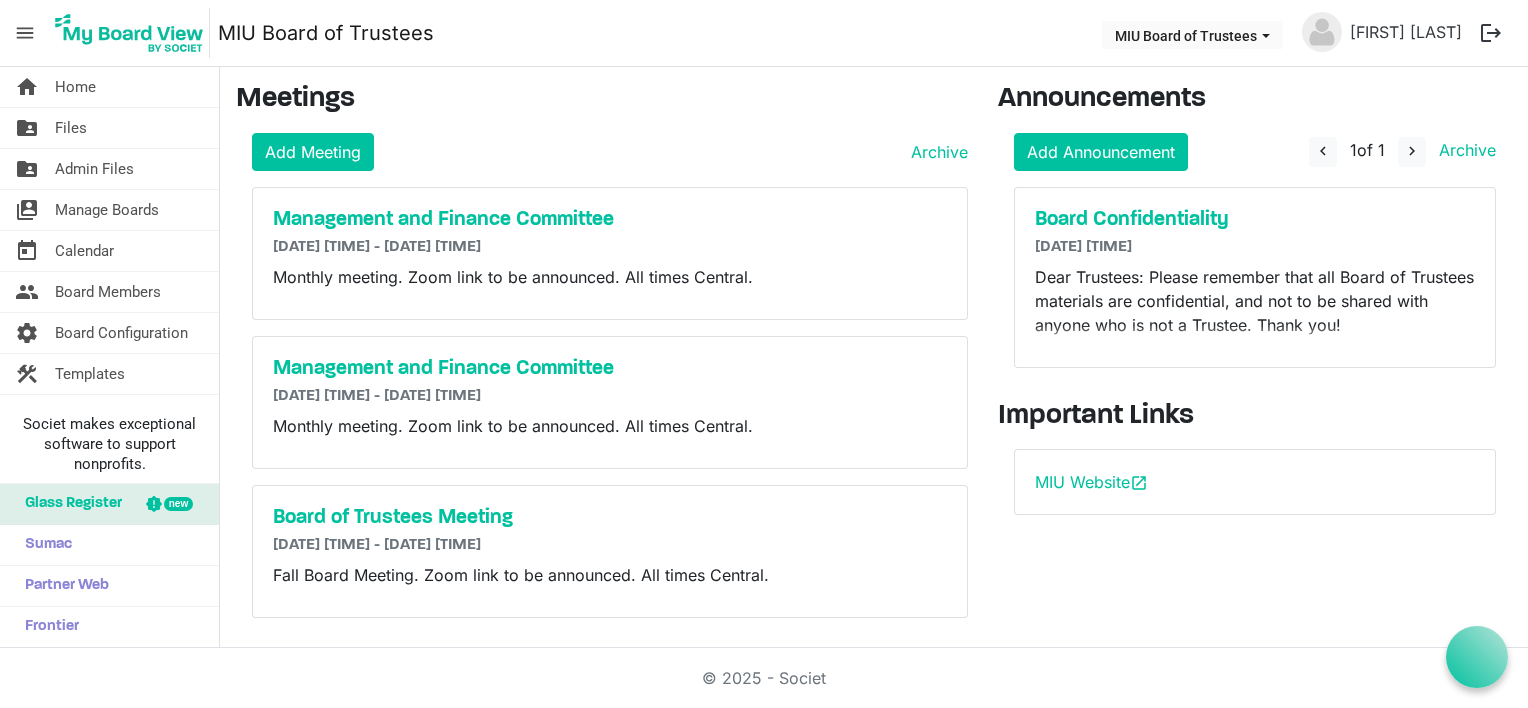 scroll, scrollTop: 0, scrollLeft: 0, axis: both 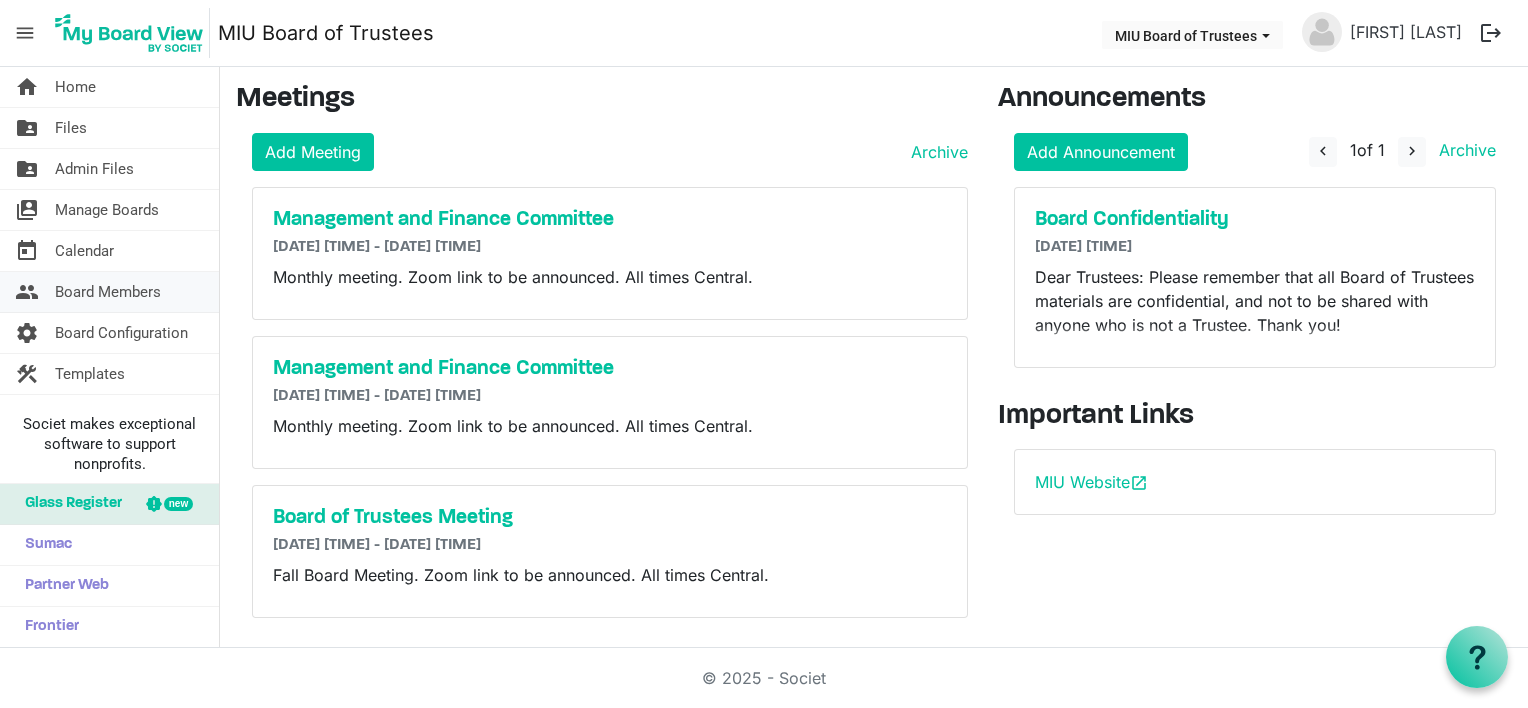 click on "Board Members" at bounding box center (108, 292) 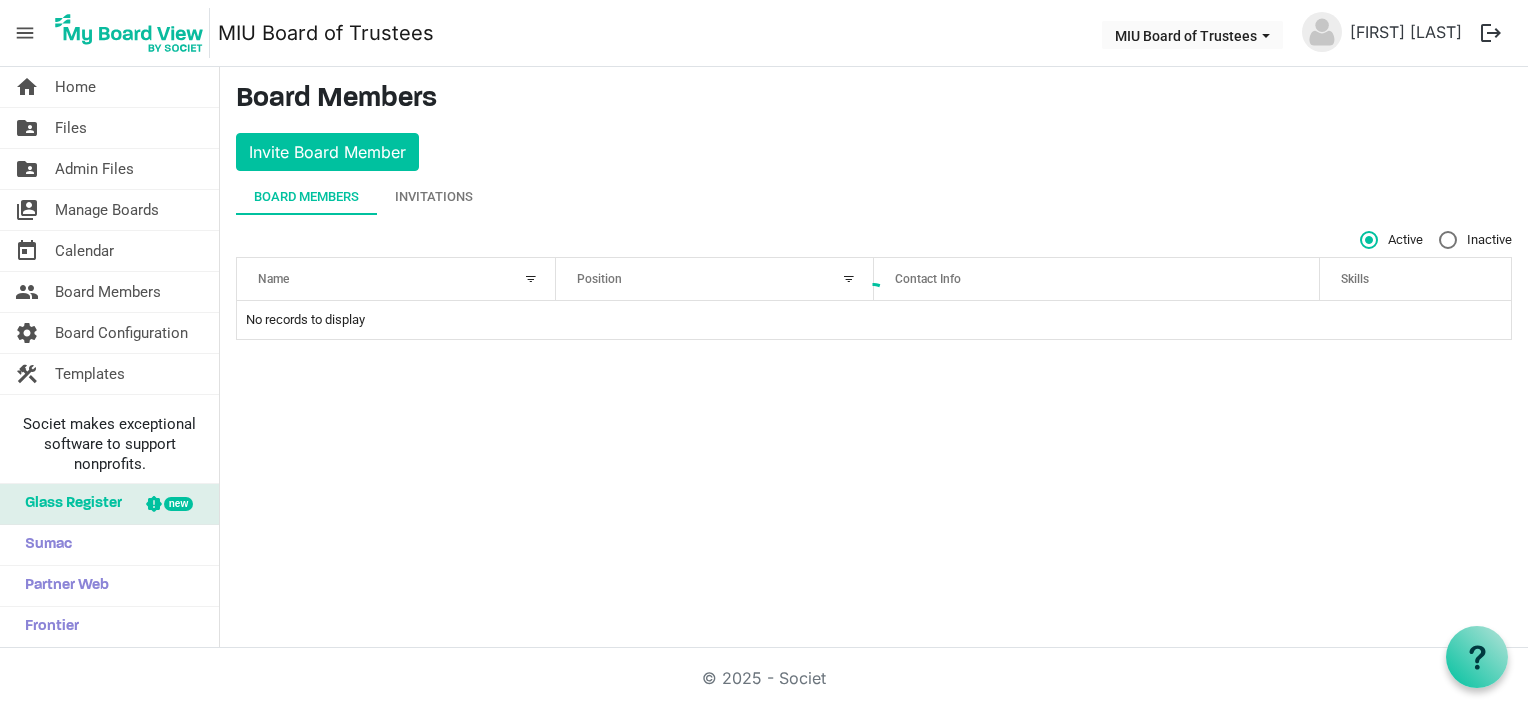 scroll, scrollTop: 0, scrollLeft: 0, axis: both 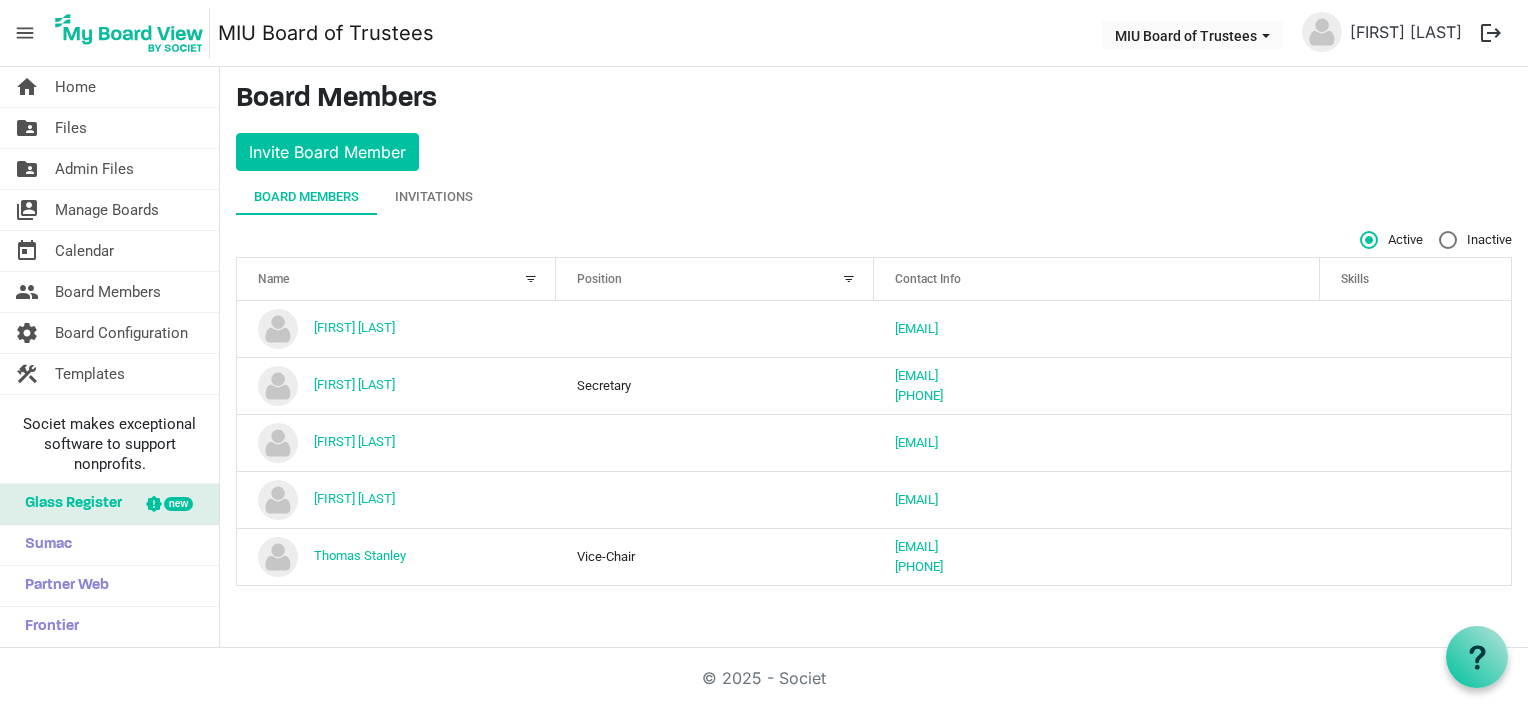 click on "logout" at bounding box center (1491, 33) 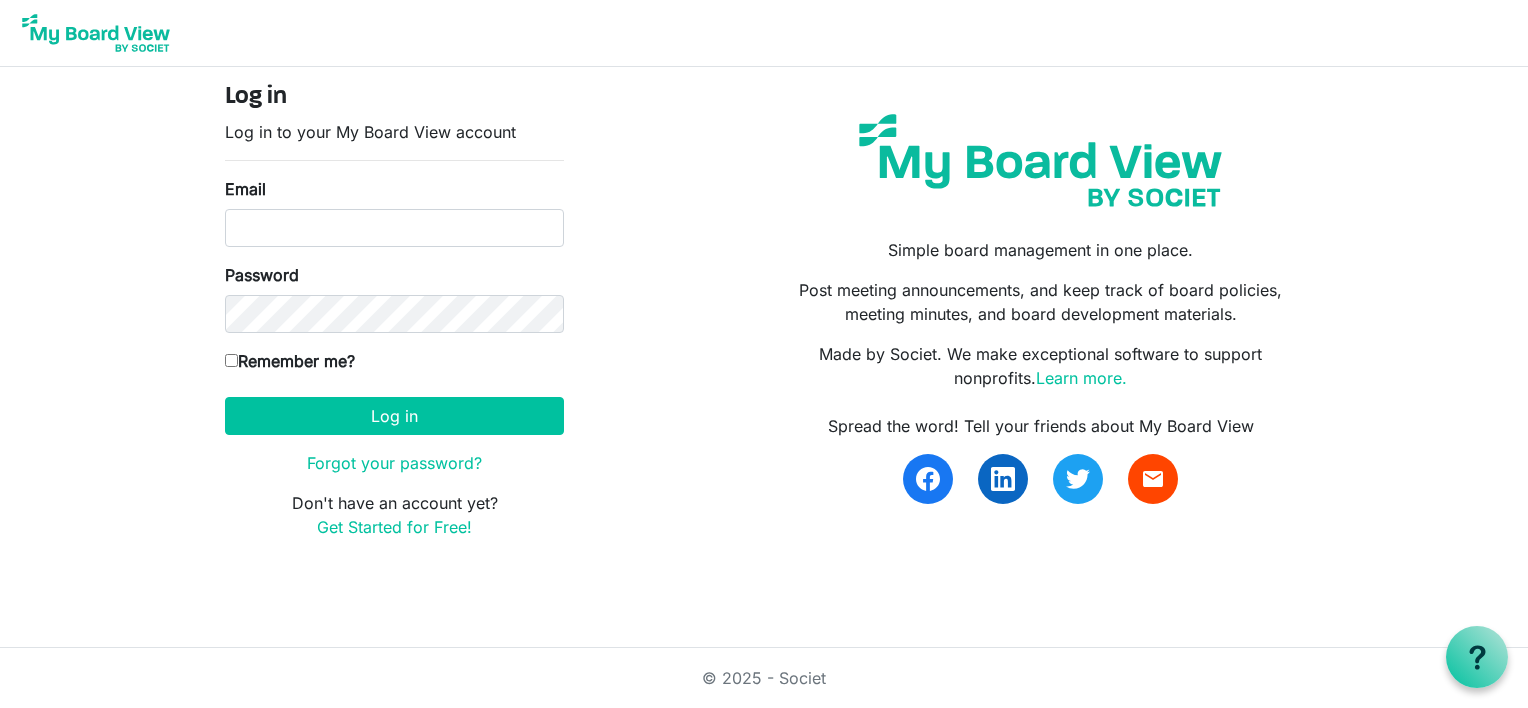scroll, scrollTop: 0, scrollLeft: 0, axis: both 